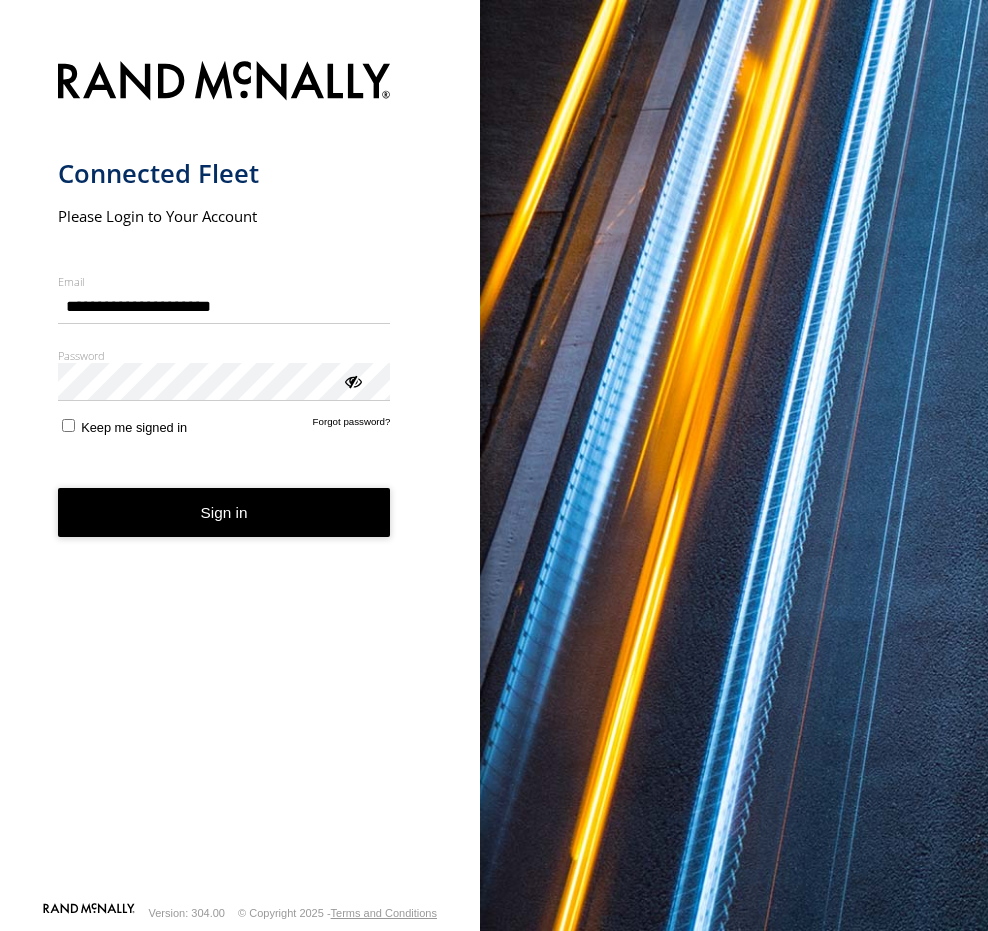 type on "**********" 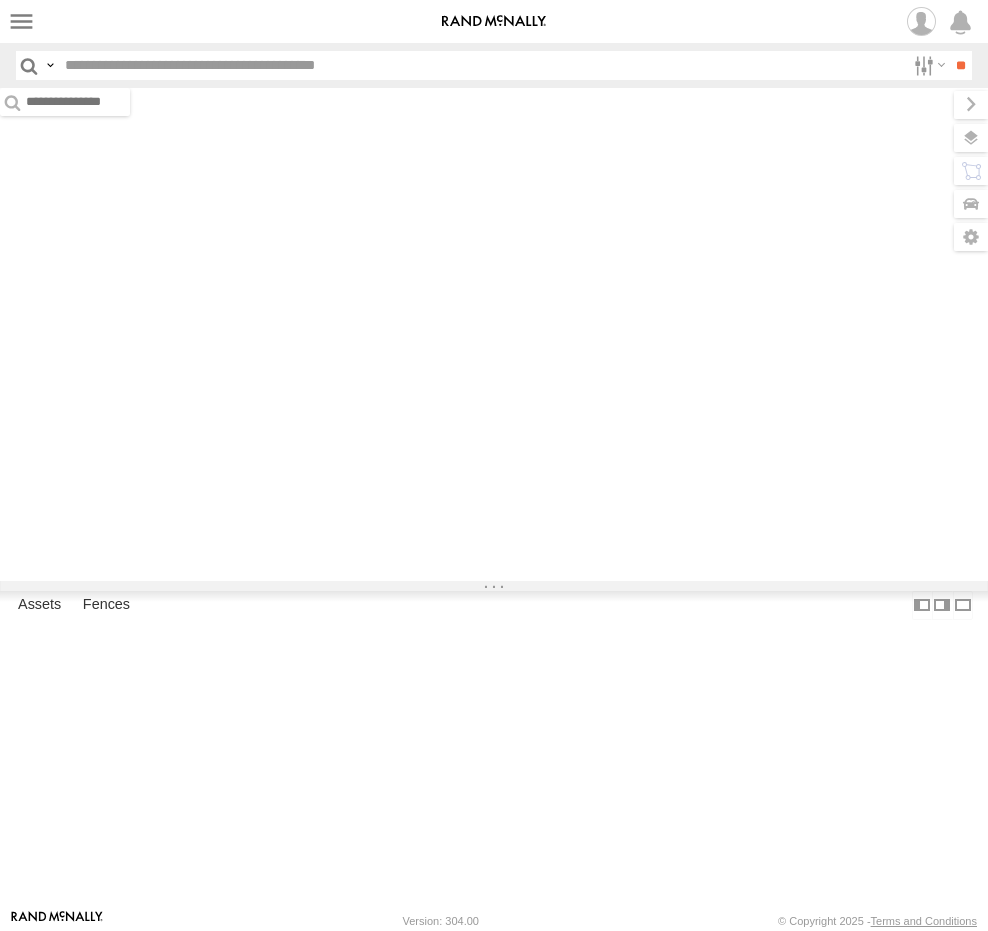 scroll, scrollTop: 0, scrollLeft: 0, axis: both 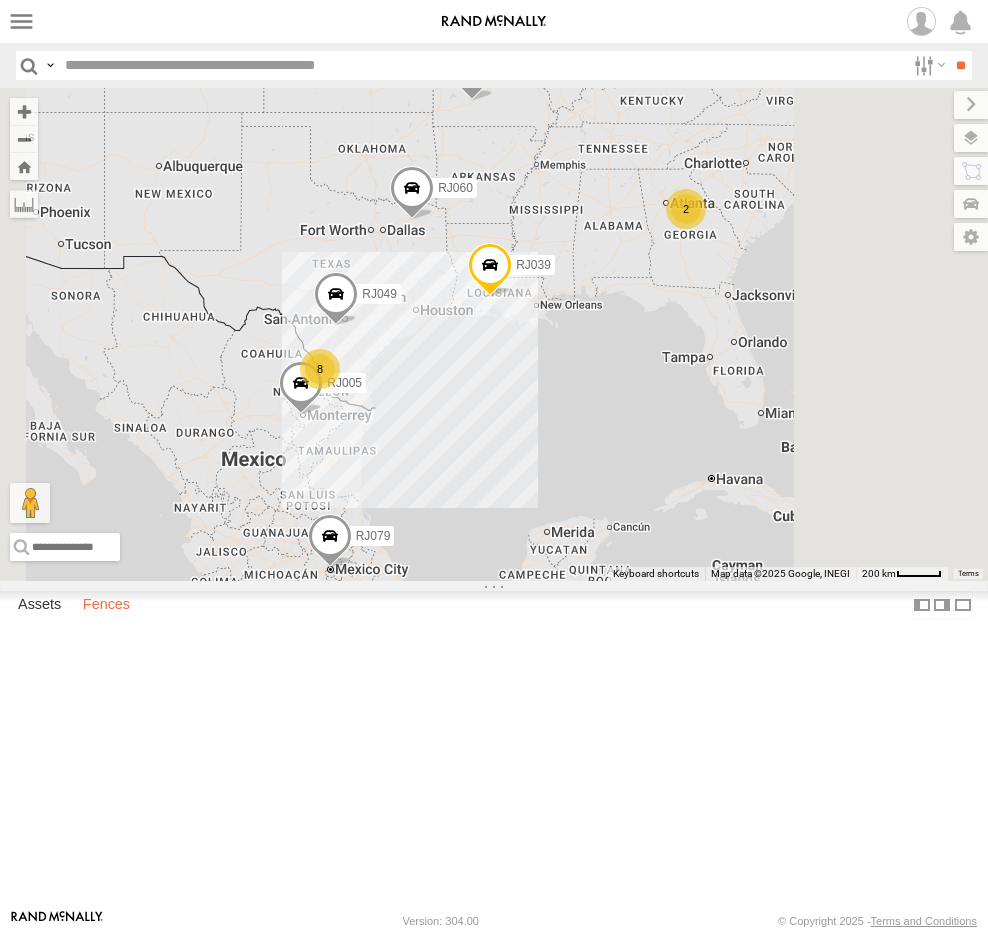 click on "Fences" at bounding box center [106, 606] 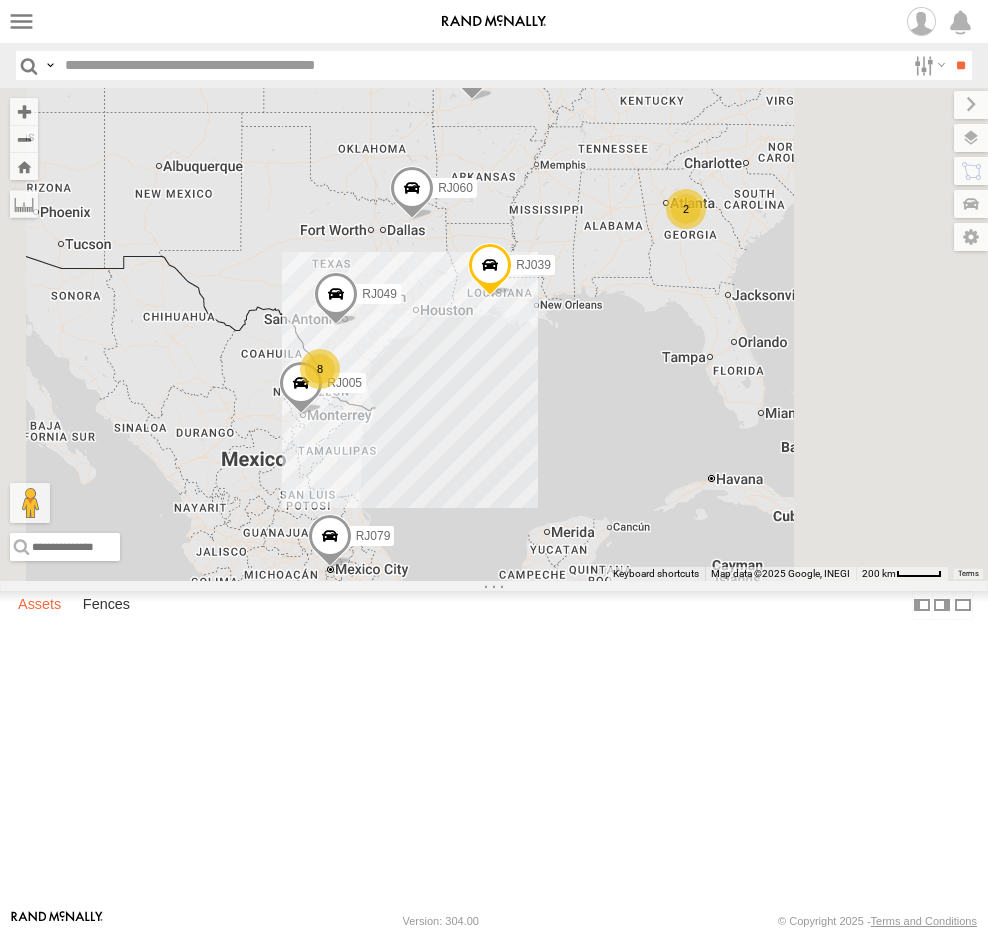 click on "Assets" at bounding box center (39, 606) 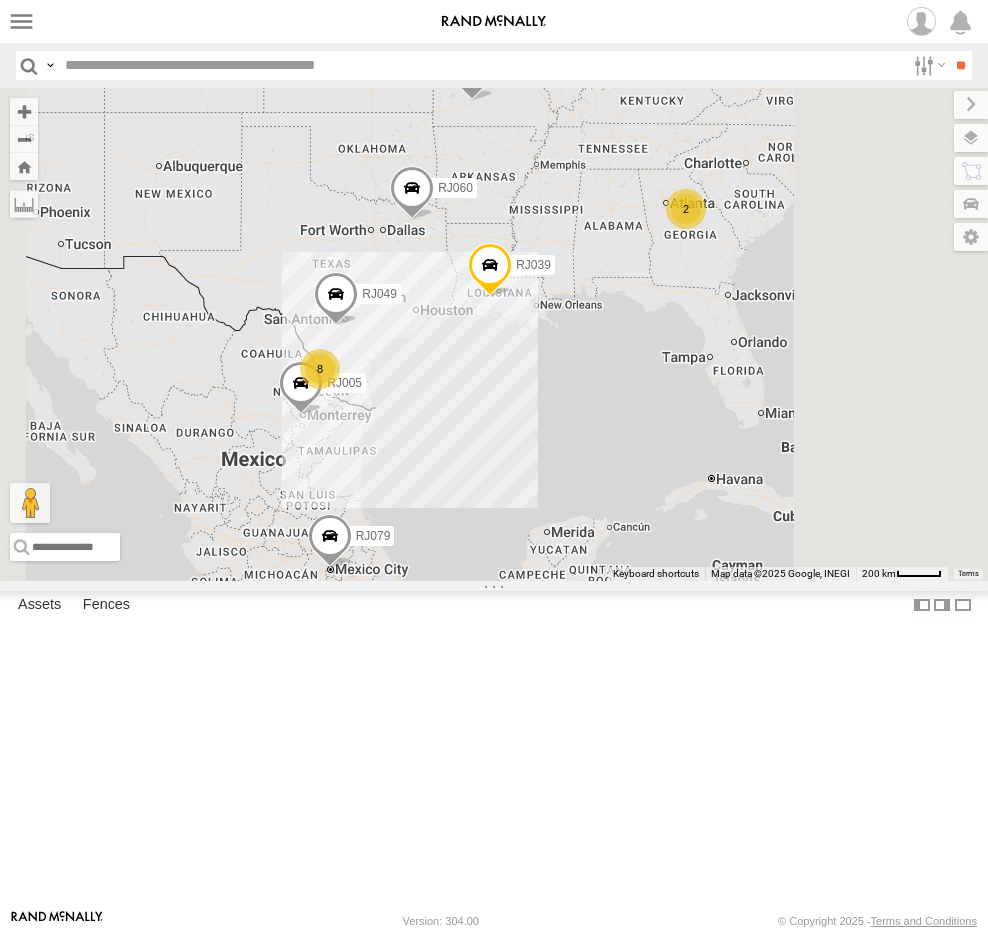 click on "Dashboards" at bounding box center (0, 0) 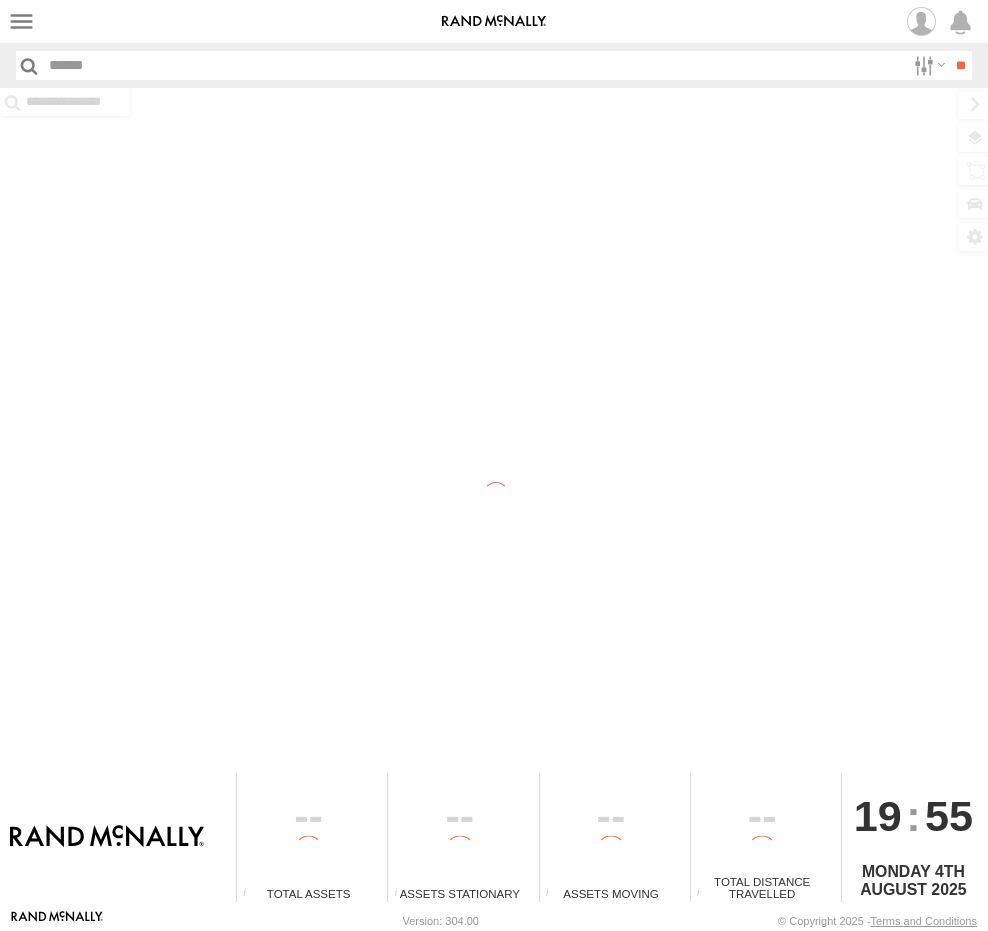 scroll, scrollTop: 0, scrollLeft: 0, axis: both 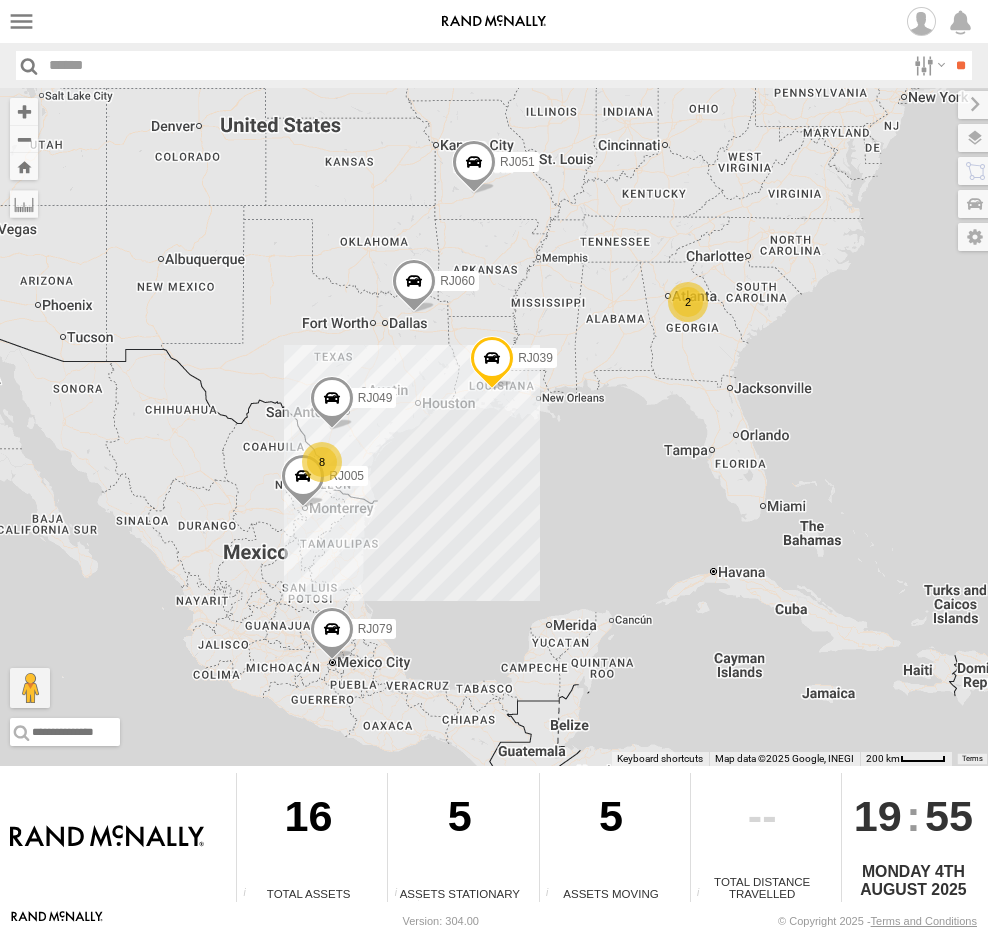 click at bounding box center (0, 0) 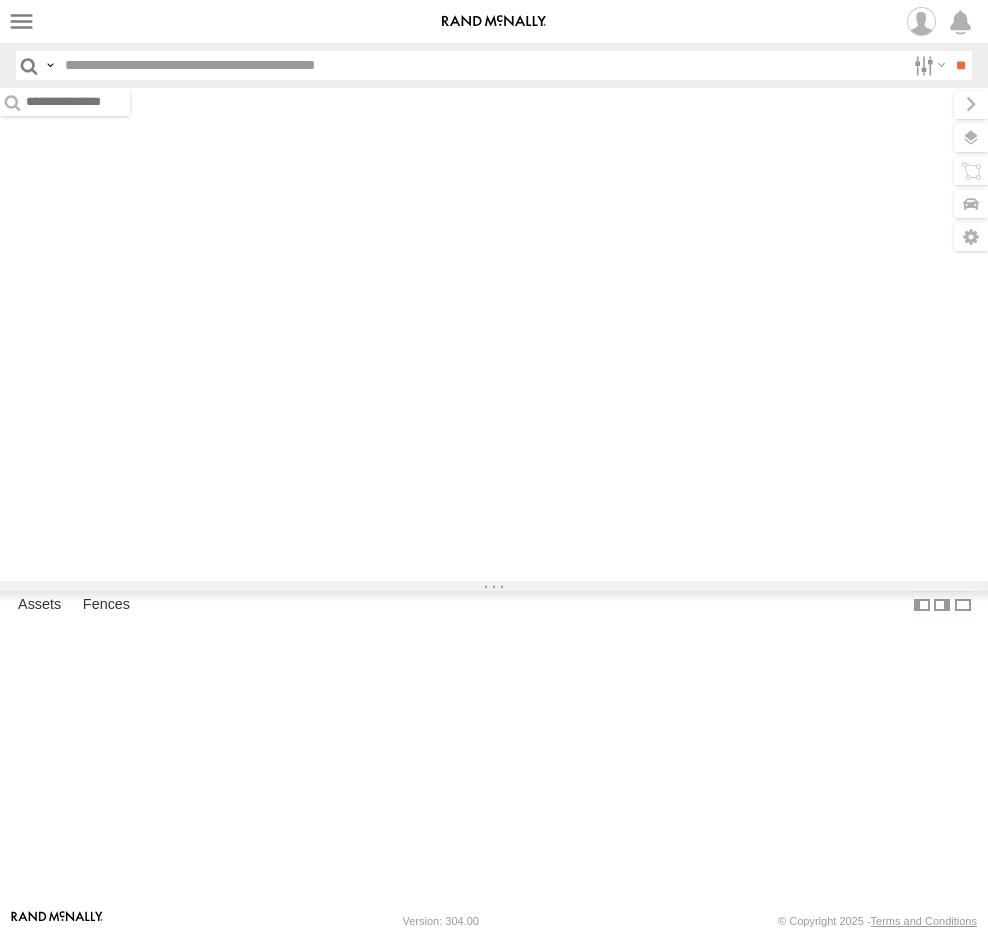 scroll, scrollTop: 0, scrollLeft: 0, axis: both 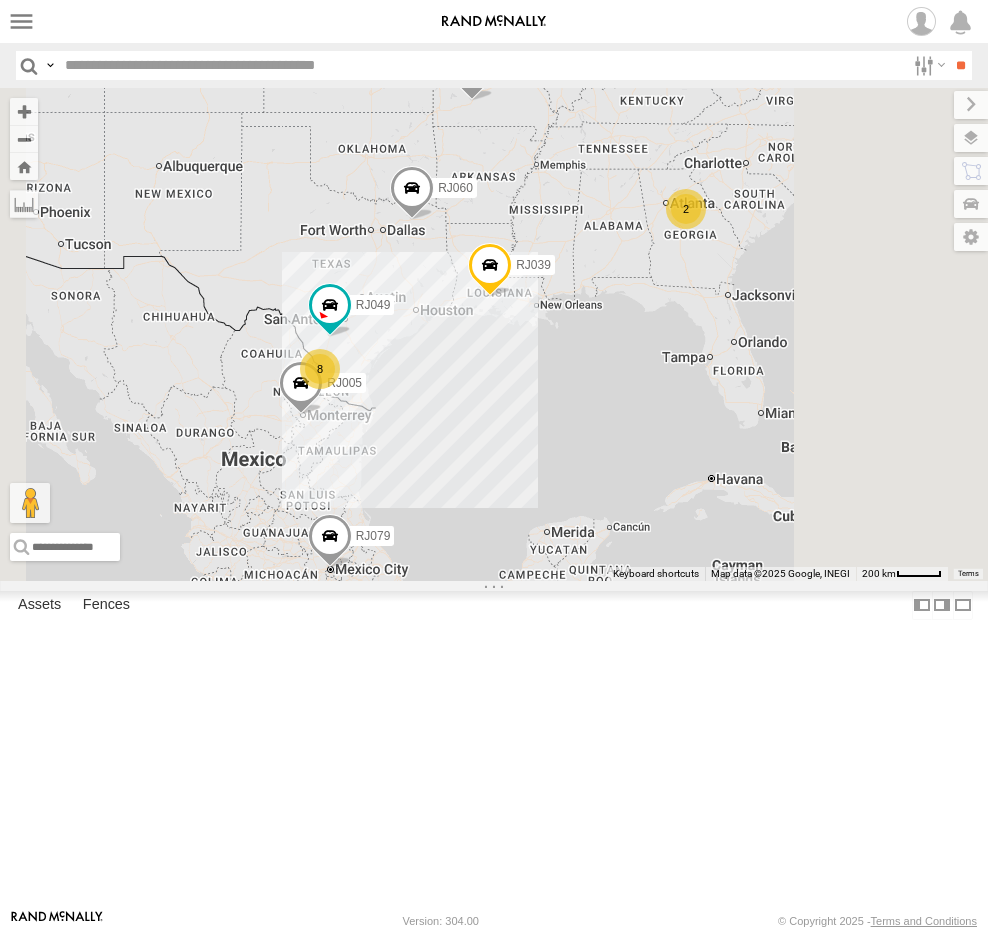 click at bounding box center (481, 65) 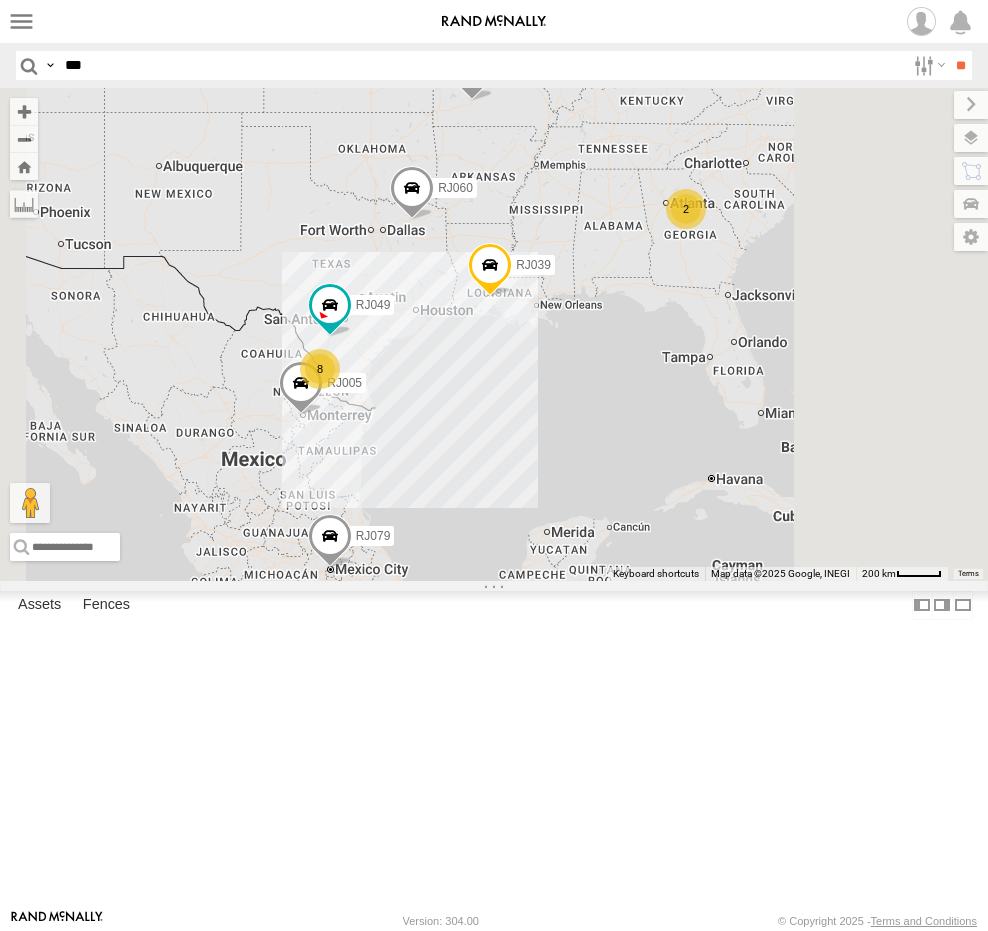 type on "***" 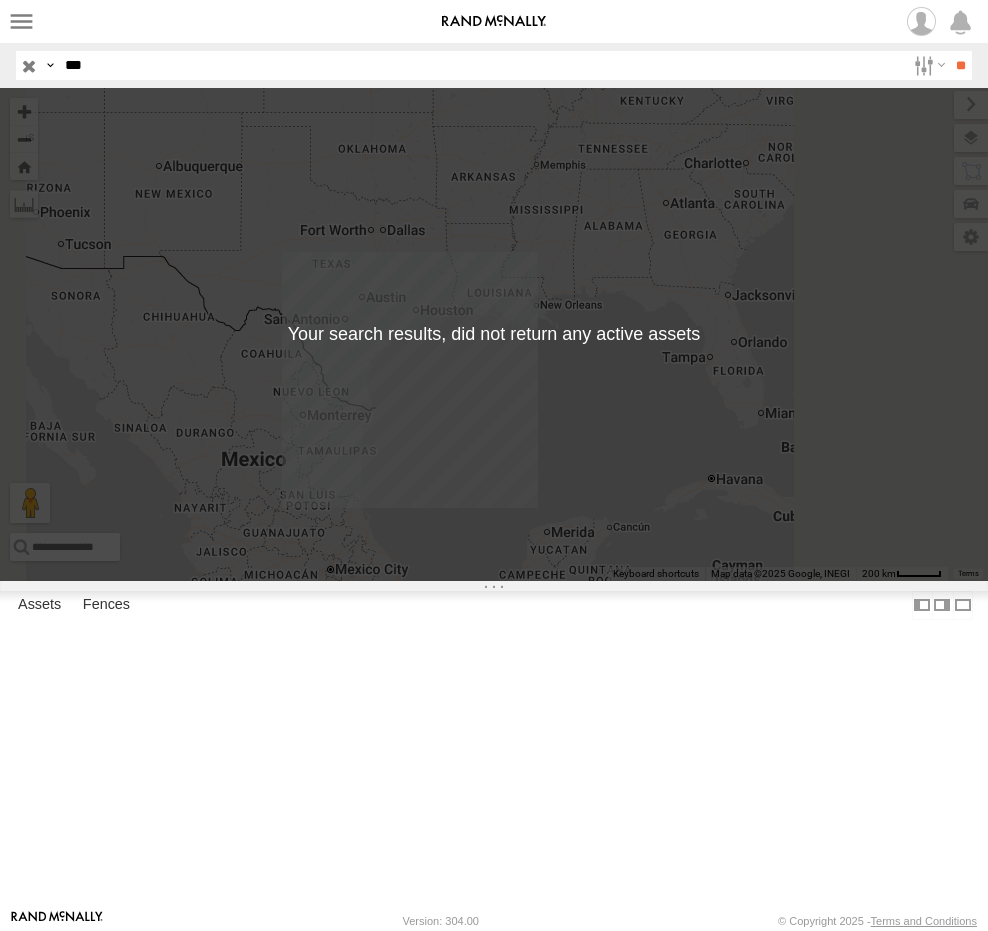 click at bounding box center (29, 65) 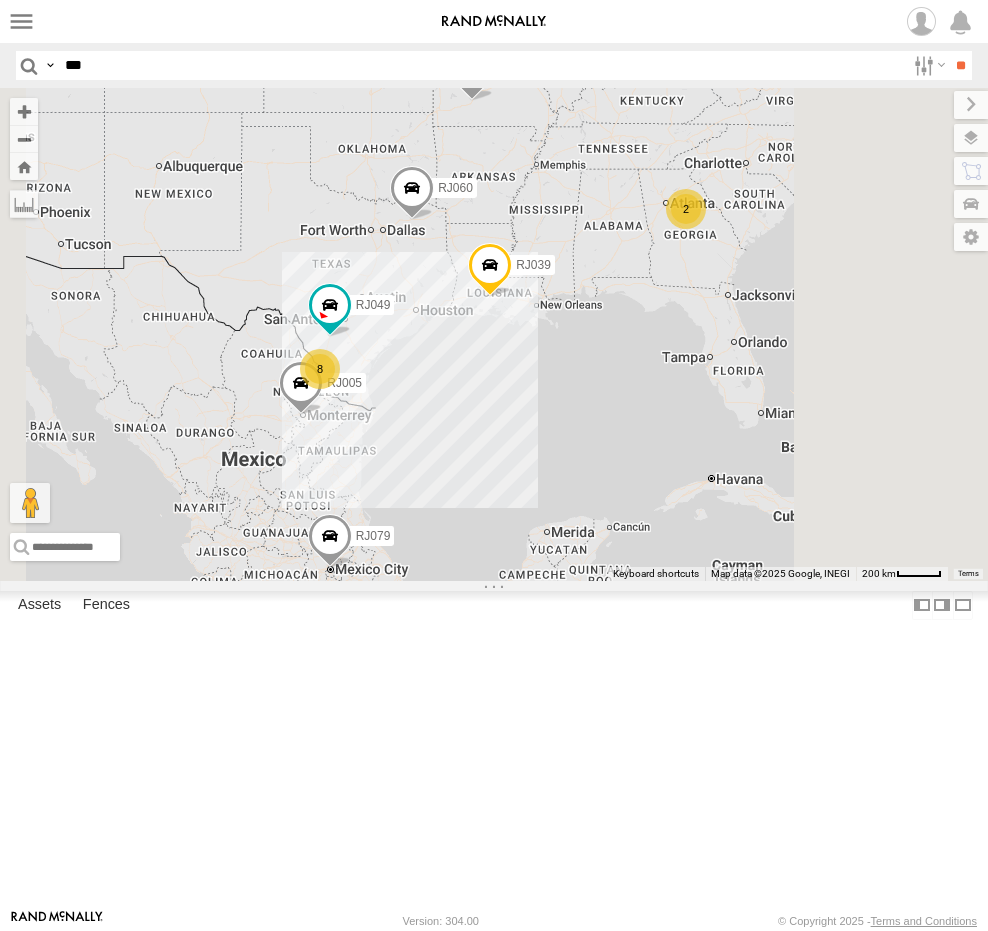 click on "***" at bounding box center (481, 65) 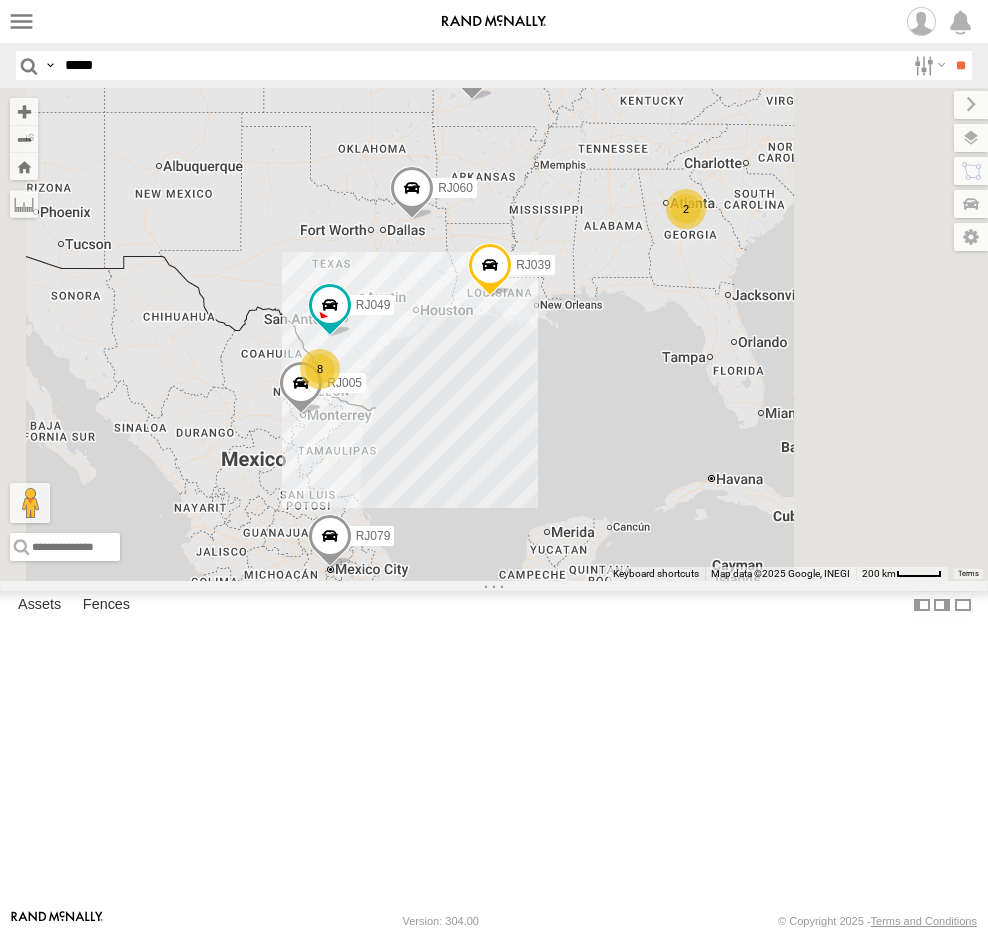 type on "*****" 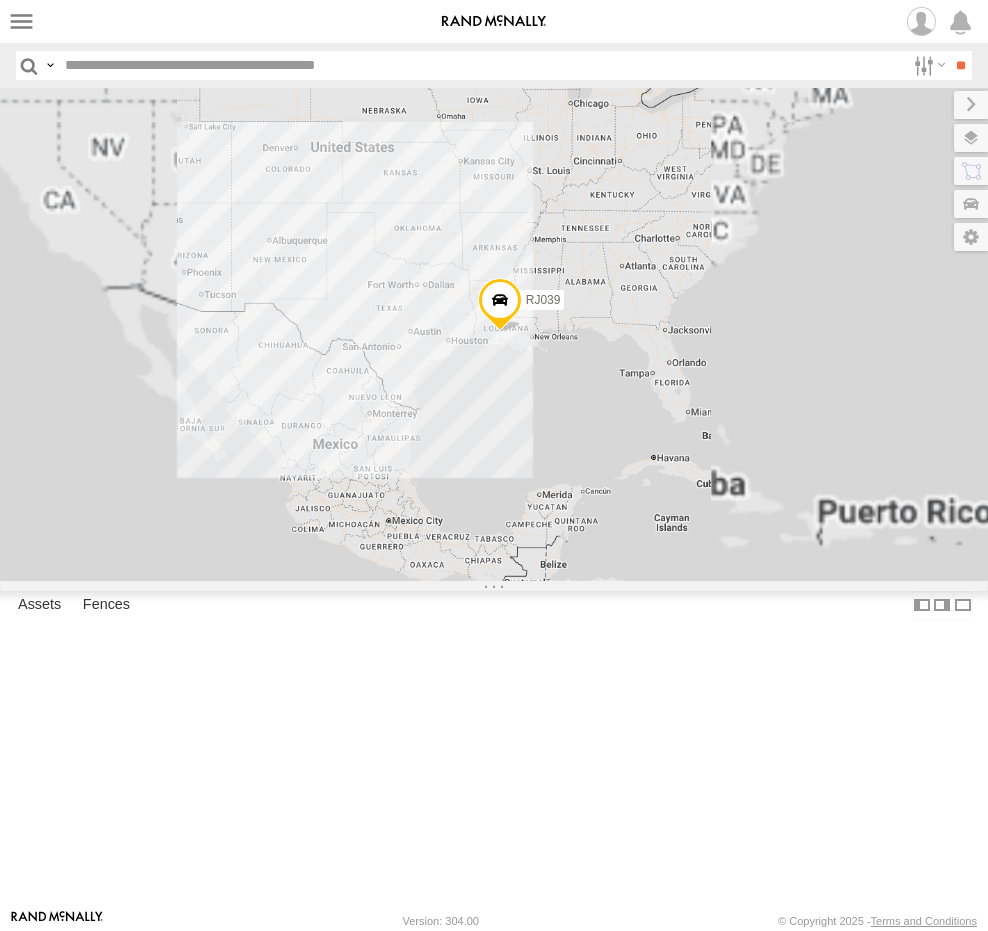 scroll, scrollTop: 0, scrollLeft: 0, axis: both 